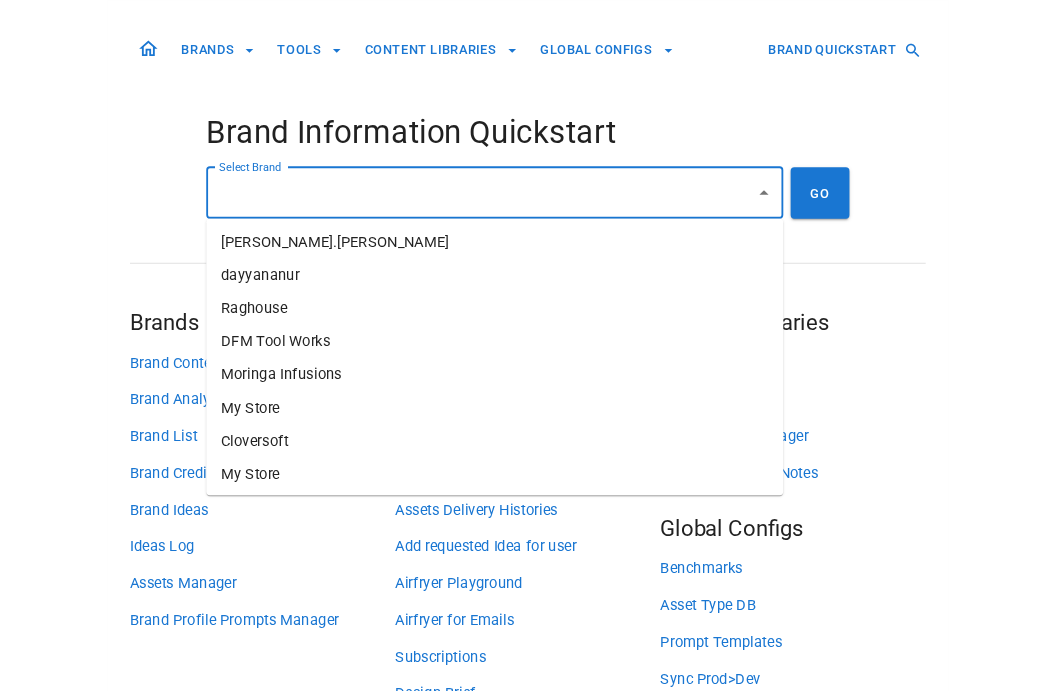 scroll, scrollTop: 0, scrollLeft: 0, axis: both 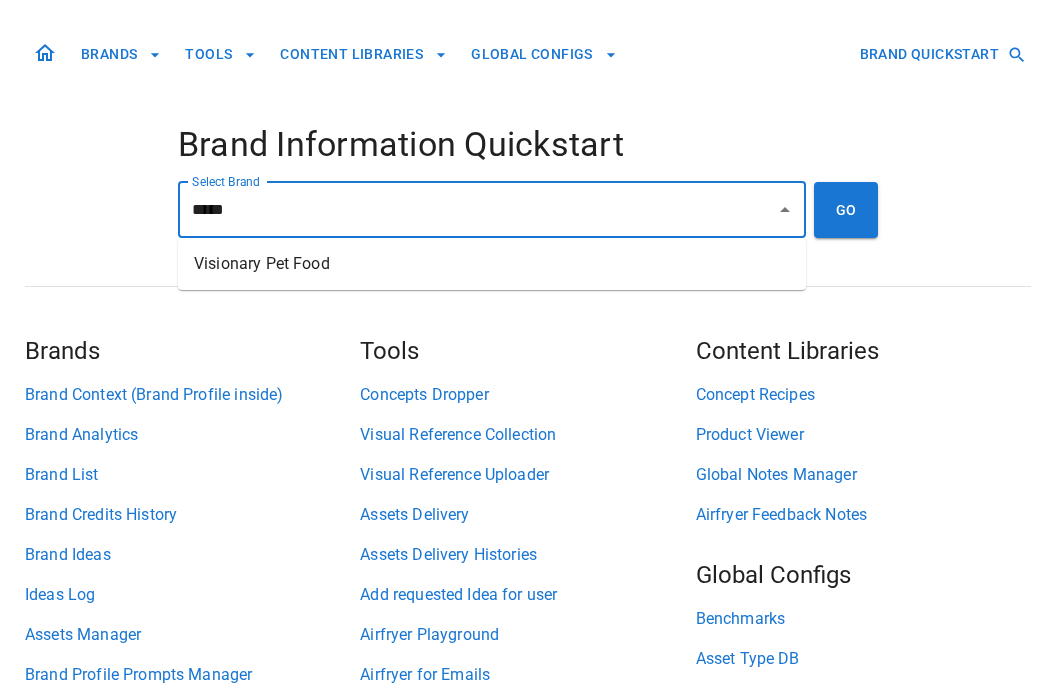 click on "Visionary Pet Food" at bounding box center (492, 264) 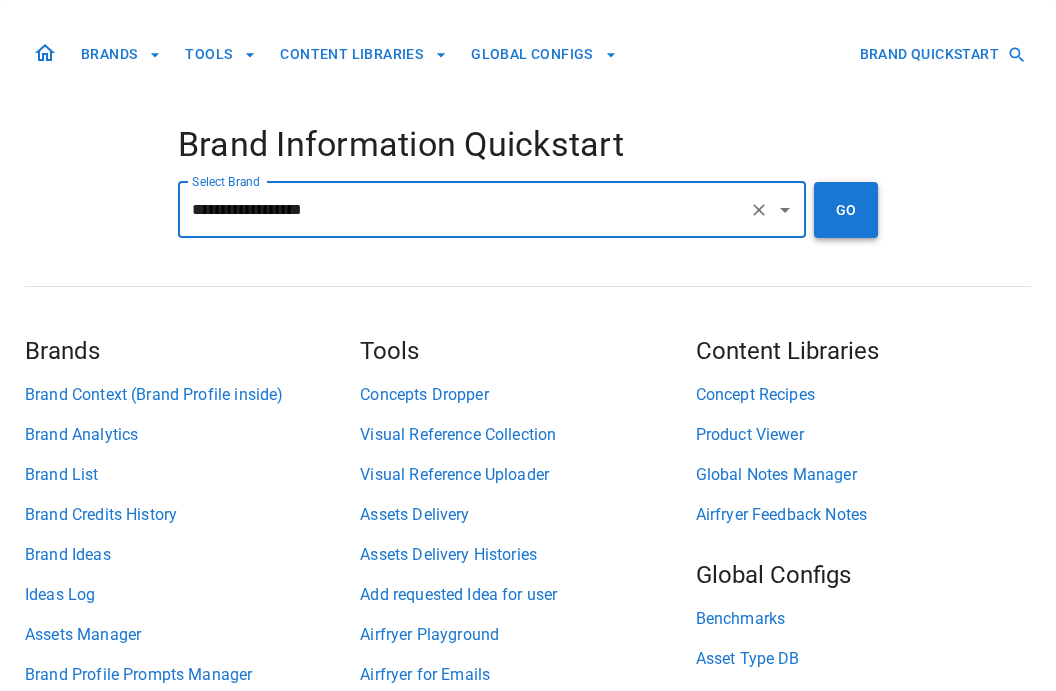 type on "**********" 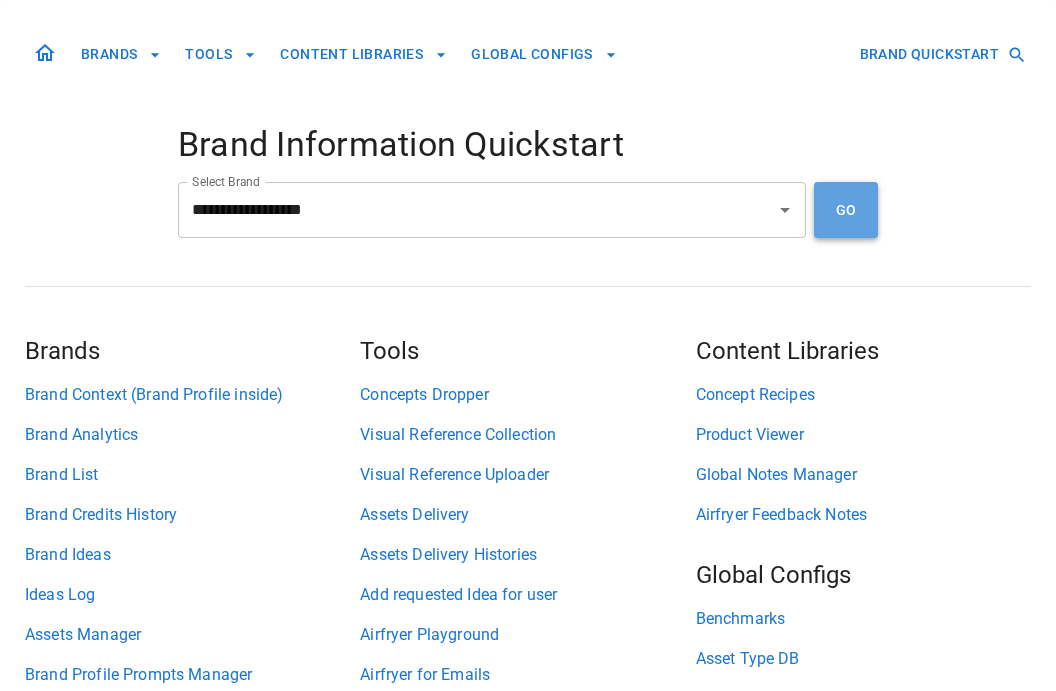 click on "GO" at bounding box center [846, 210] 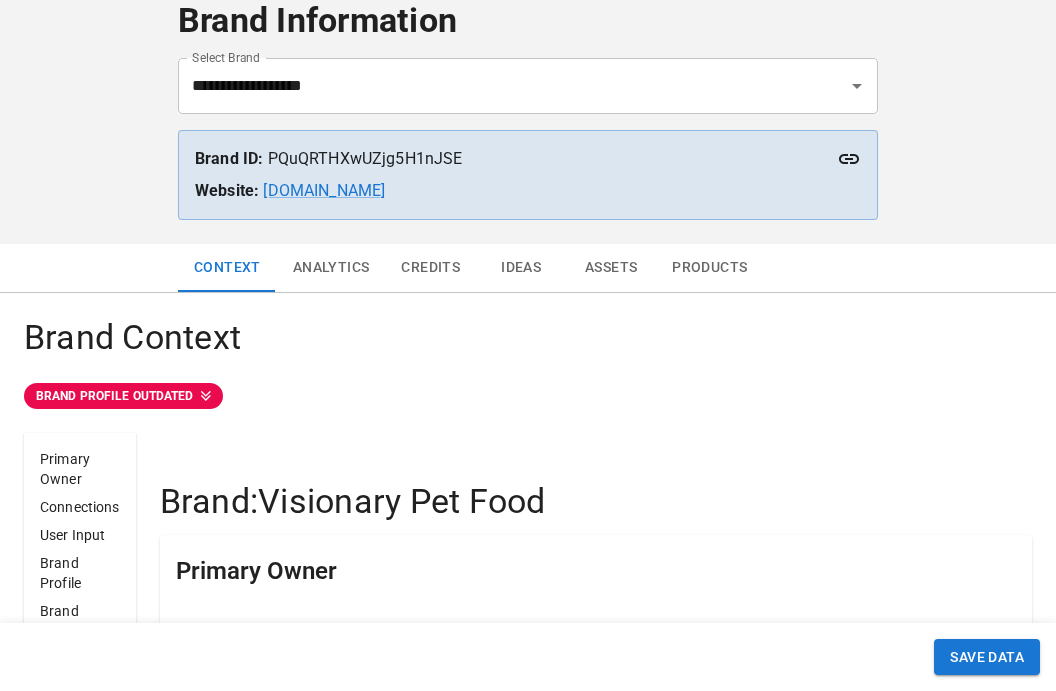 scroll, scrollTop: 46, scrollLeft: 0, axis: vertical 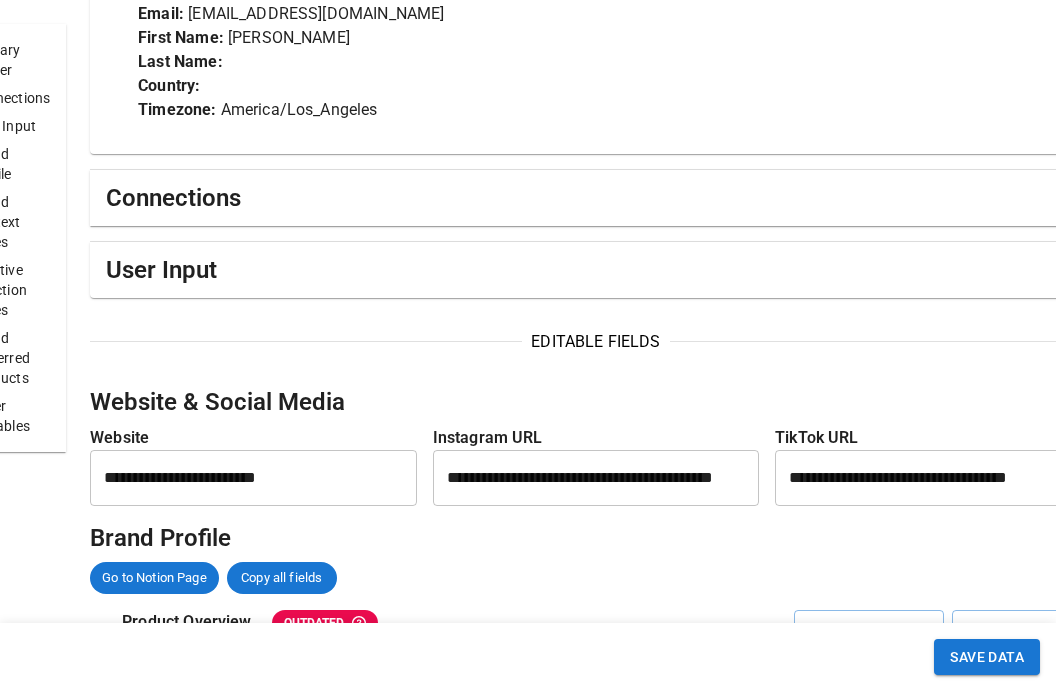 click on "User Input" at bounding box center [595, 270] 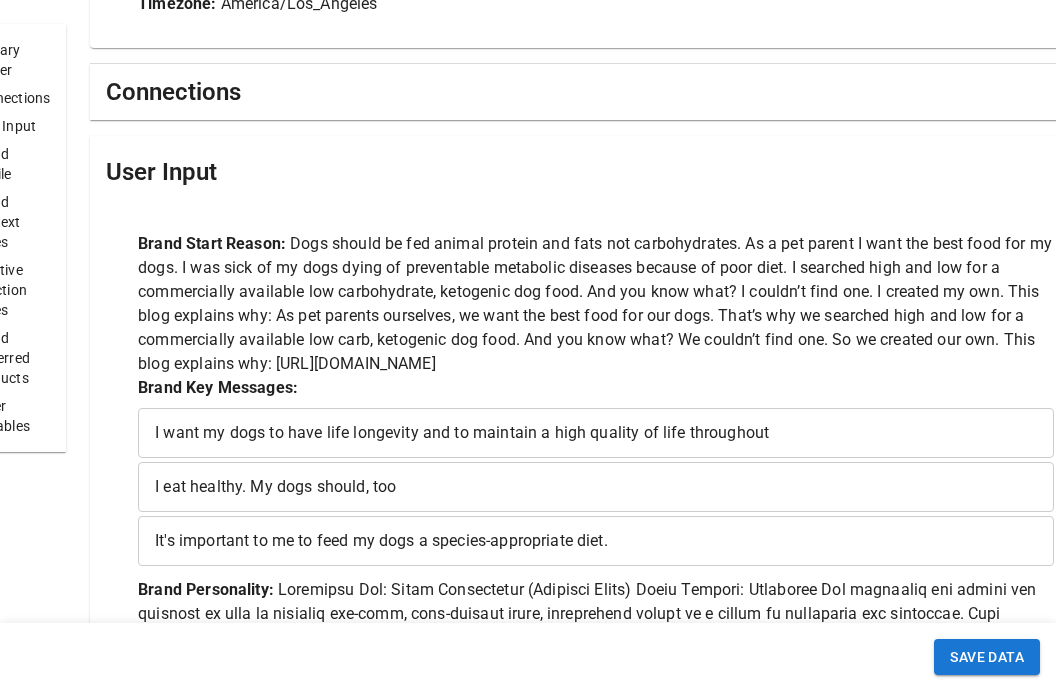 scroll, scrollTop: 846, scrollLeft: 0, axis: vertical 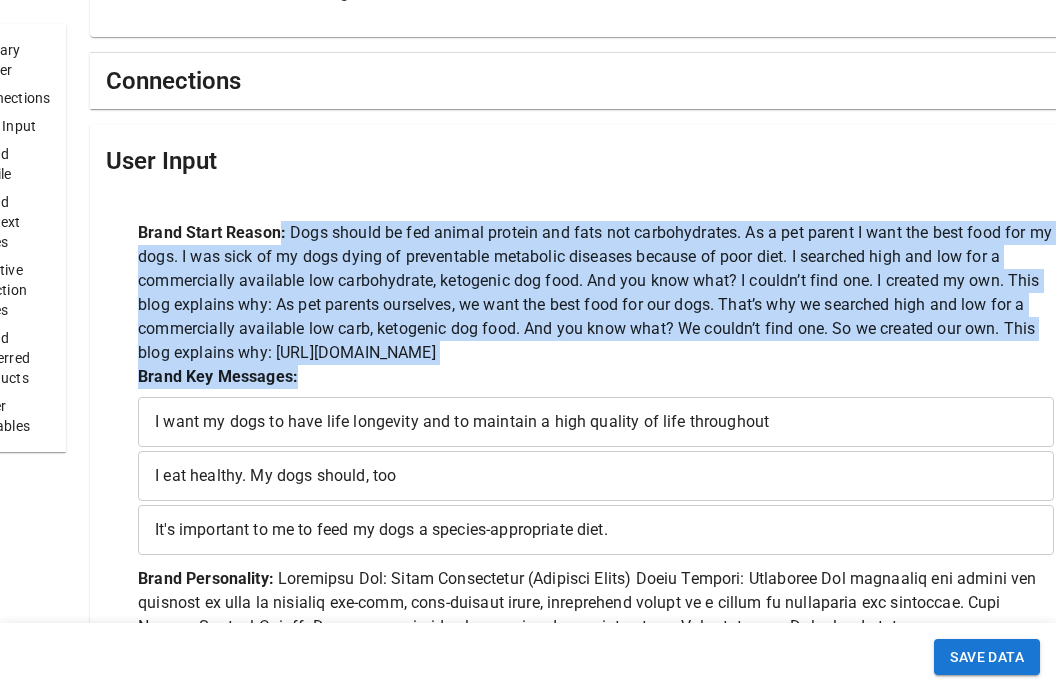 drag, startPoint x: 353, startPoint y: 241, endPoint x: 406, endPoint y: 398, distance: 165.70456 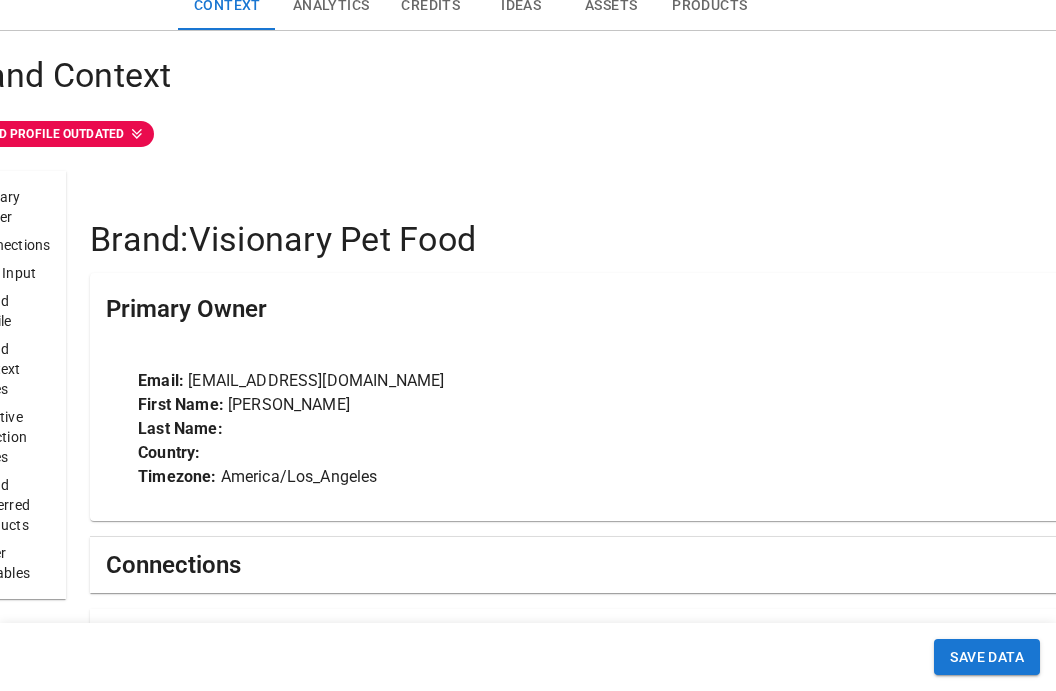 scroll, scrollTop: 0, scrollLeft: 0, axis: both 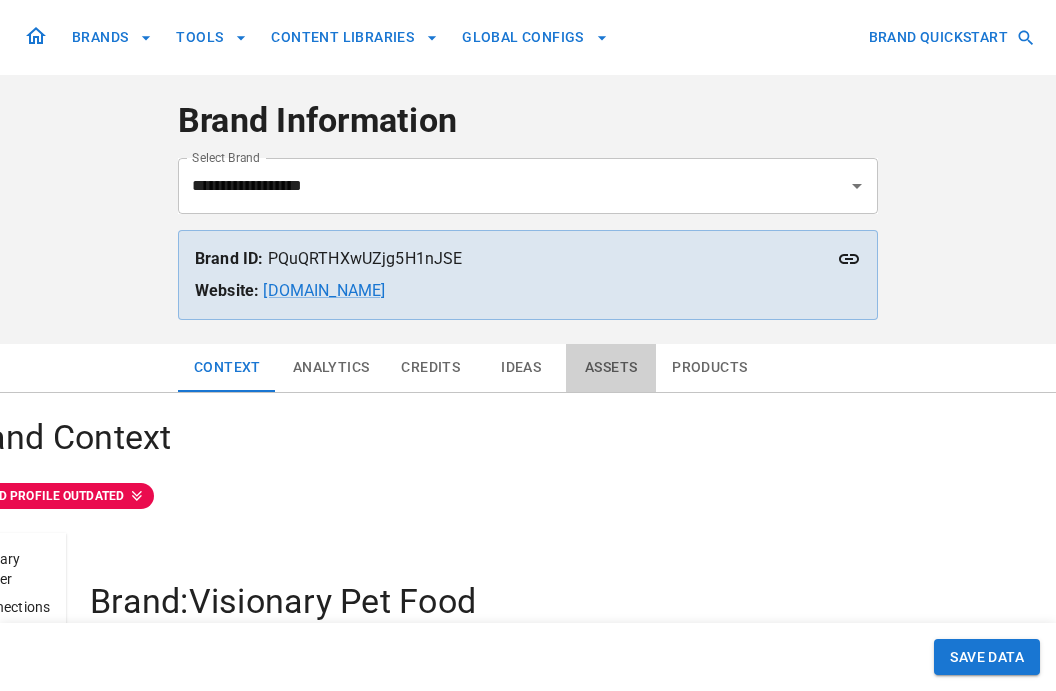 click on "Assets" at bounding box center [611, 368] 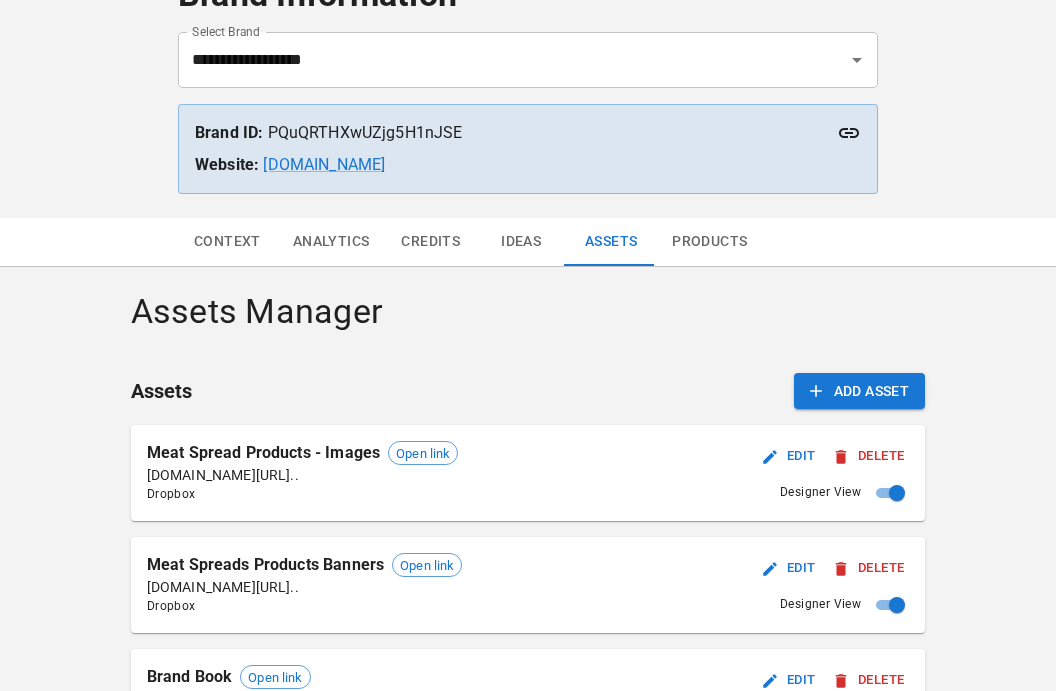 scroll, scrollTop: 139, scrollLeft: 0, axis: vertical 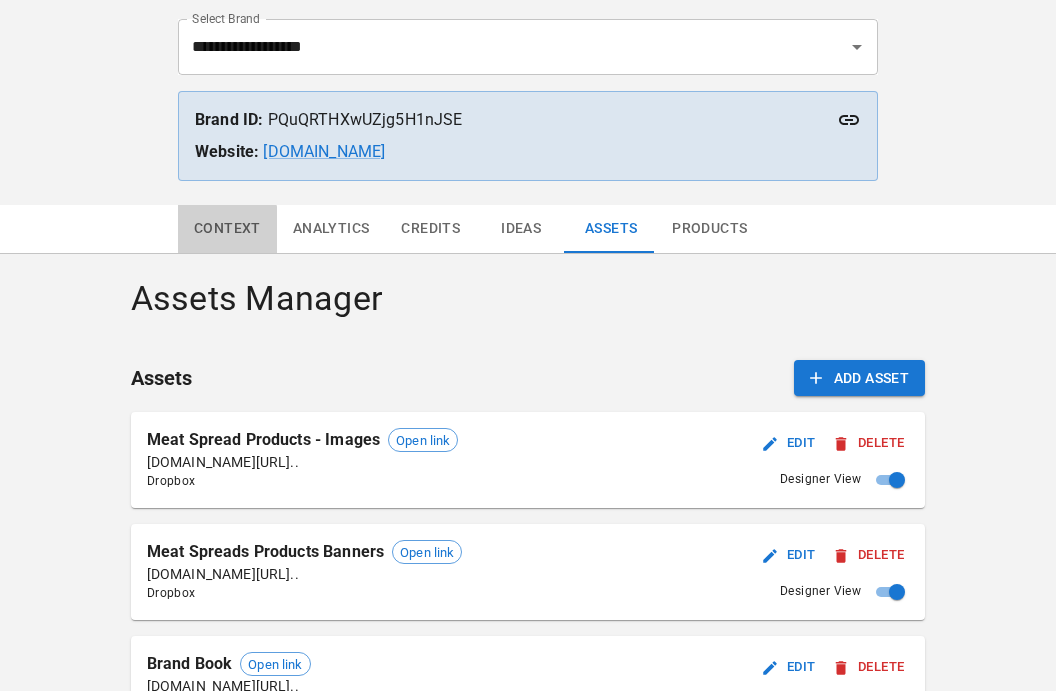 click on "Context" at bounding box center (227, 229) 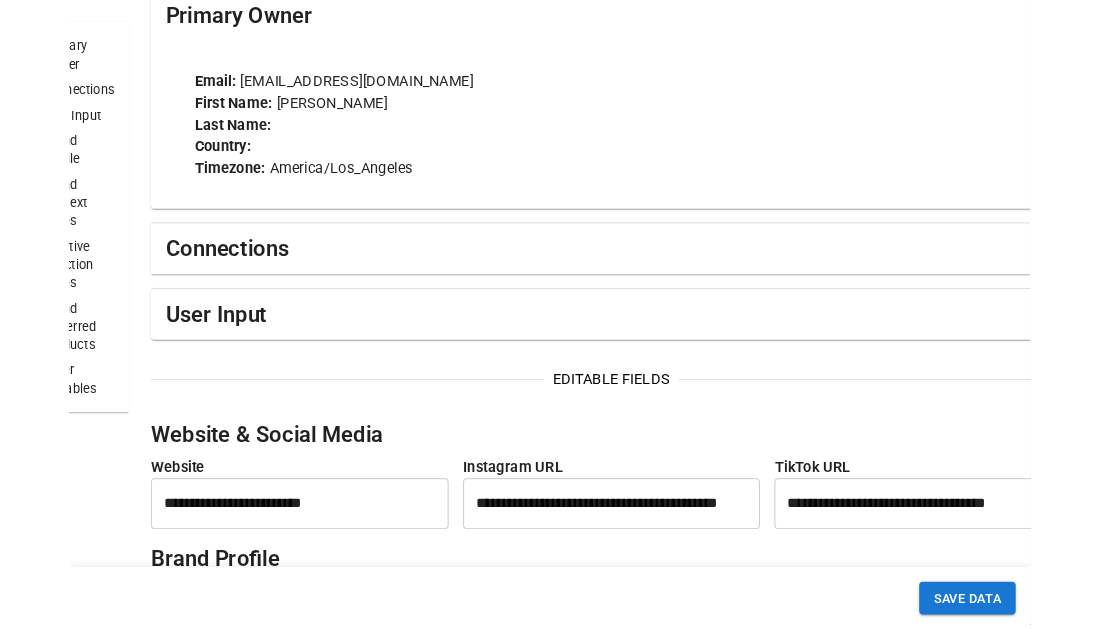 scroll, scrollTop: 643, scrollLeft: 0, axis: vertical 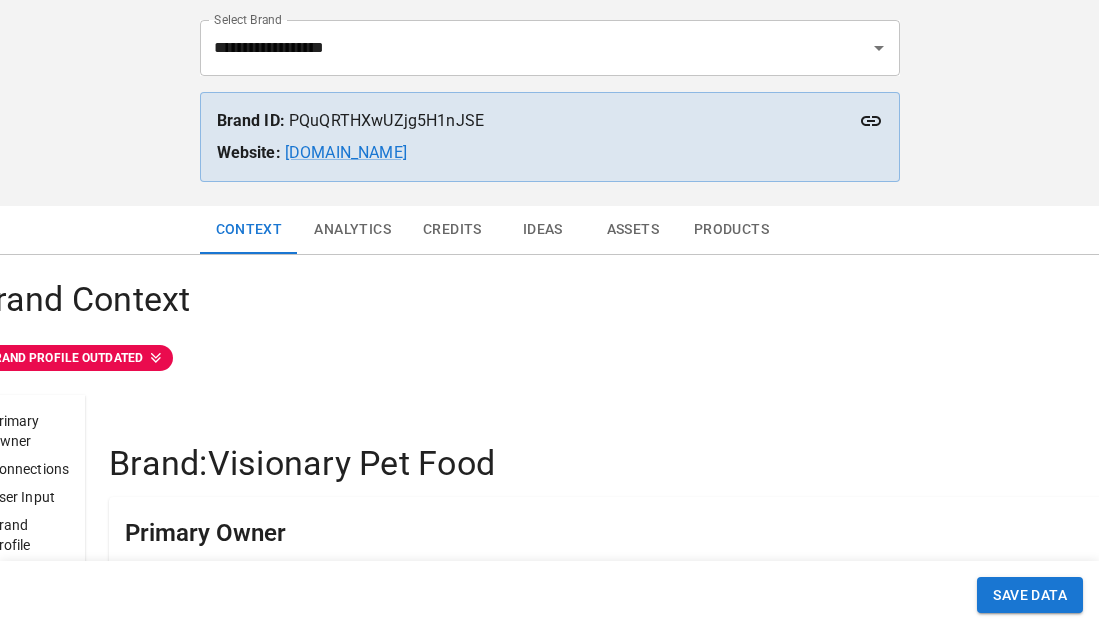 drag, startPoint x: 632, startPoint y: 229, endPoint x: 692, endPoint y: 268, distance: 71.561165 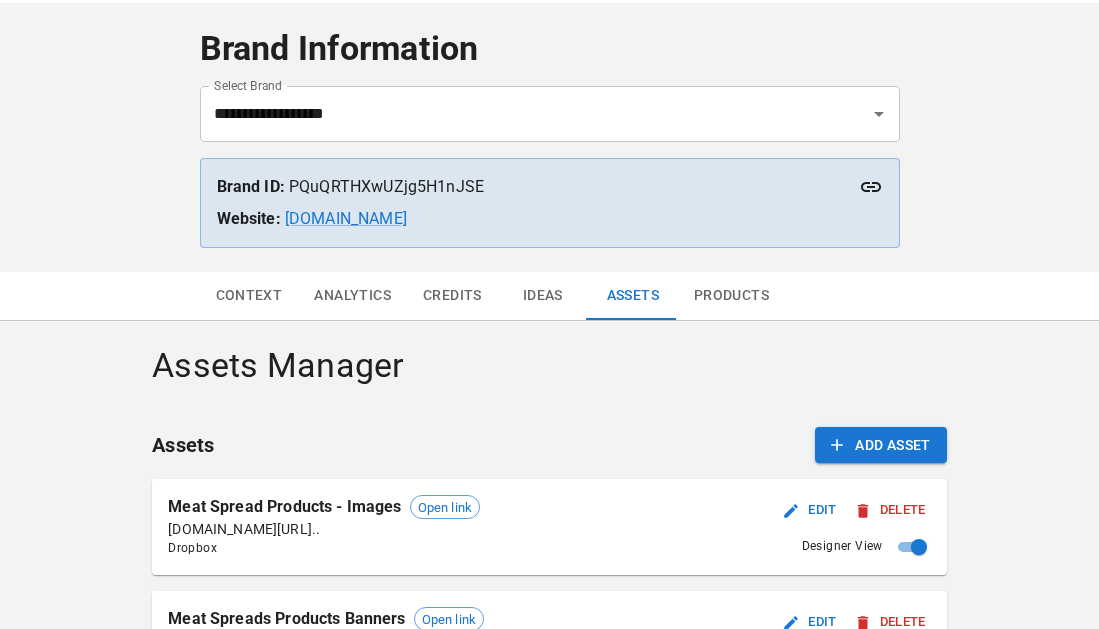 scroll, scrollTop: 0, scrollLeft: 0, axis: both 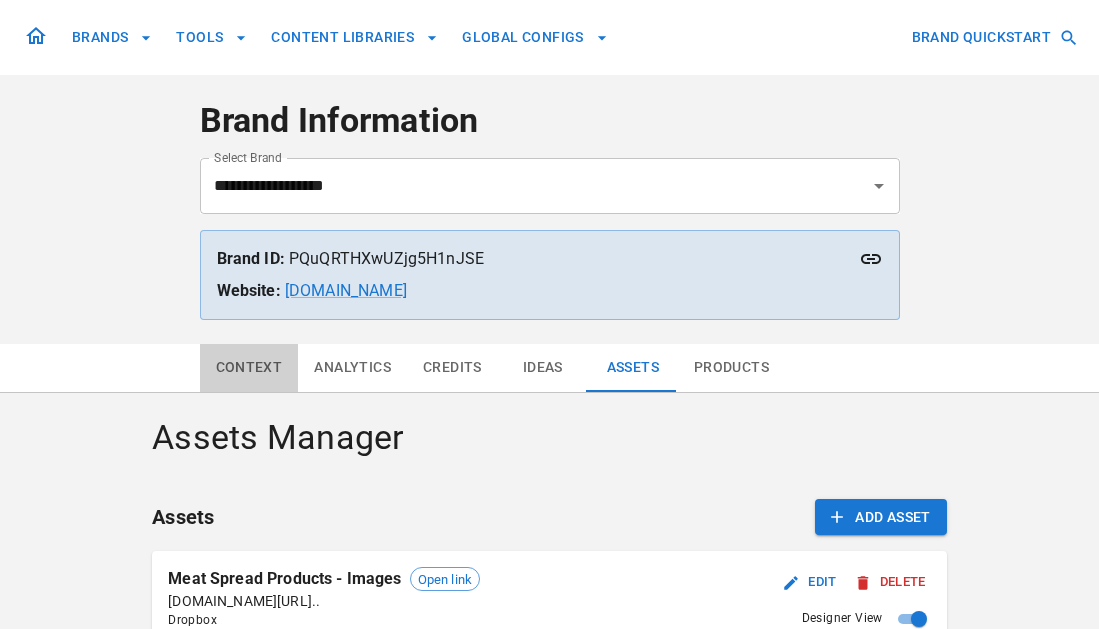 click on "Context" at bounding box center [249, 368] 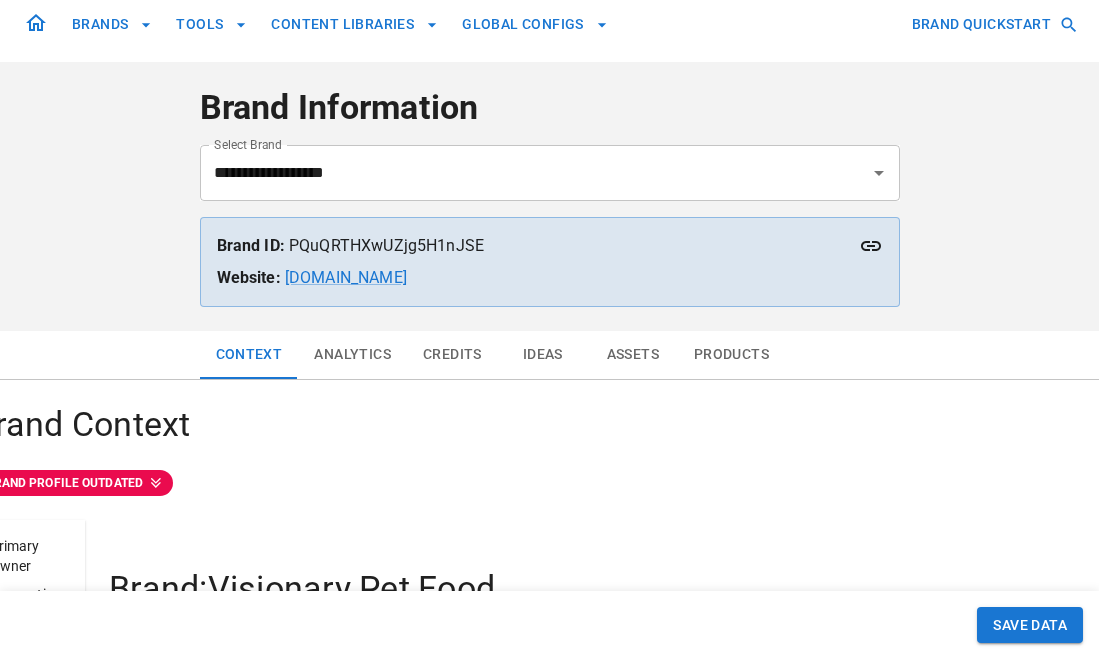 scroll, scrollTop: 0, scrollLeft: 0, axis: both 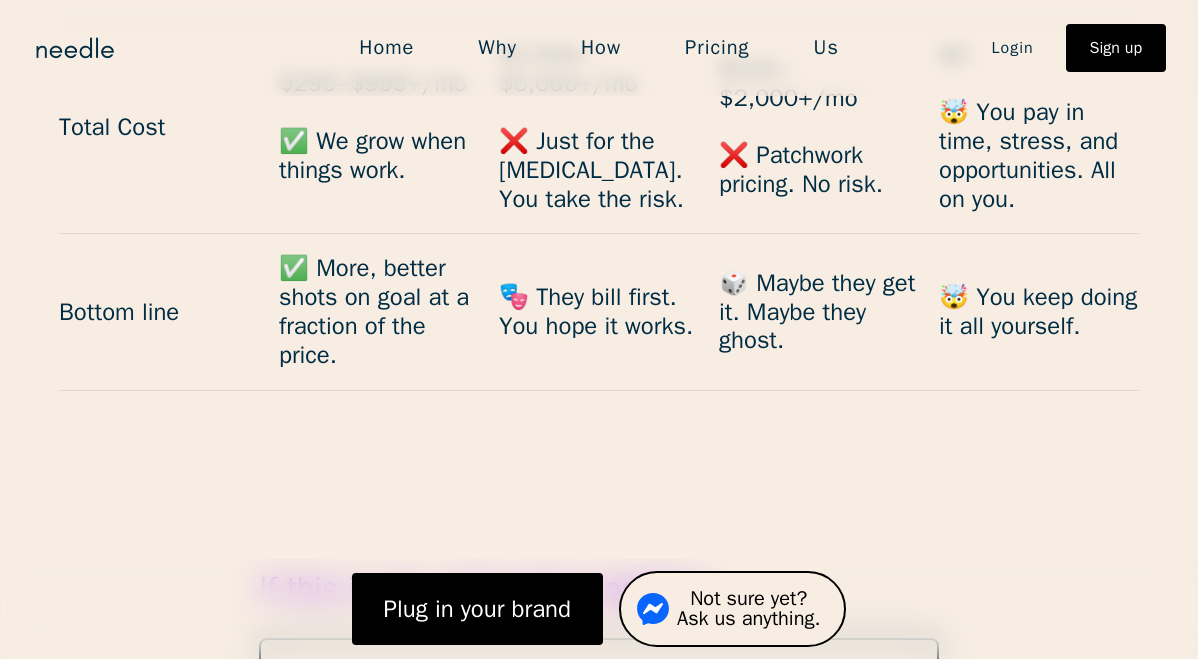 drag, startPoint x: 1169, startPoint y: 386, endPoint x: 957, endPoint y: 389, distance: 212.02122 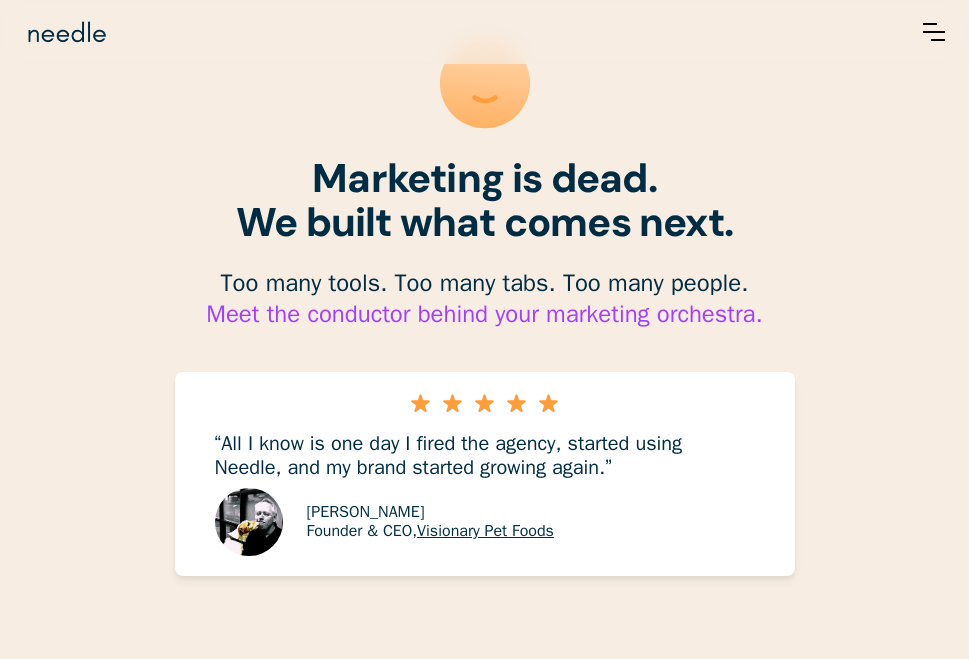 scroll, scrollTop: 151, scrollLeft: 0, axis: vertical 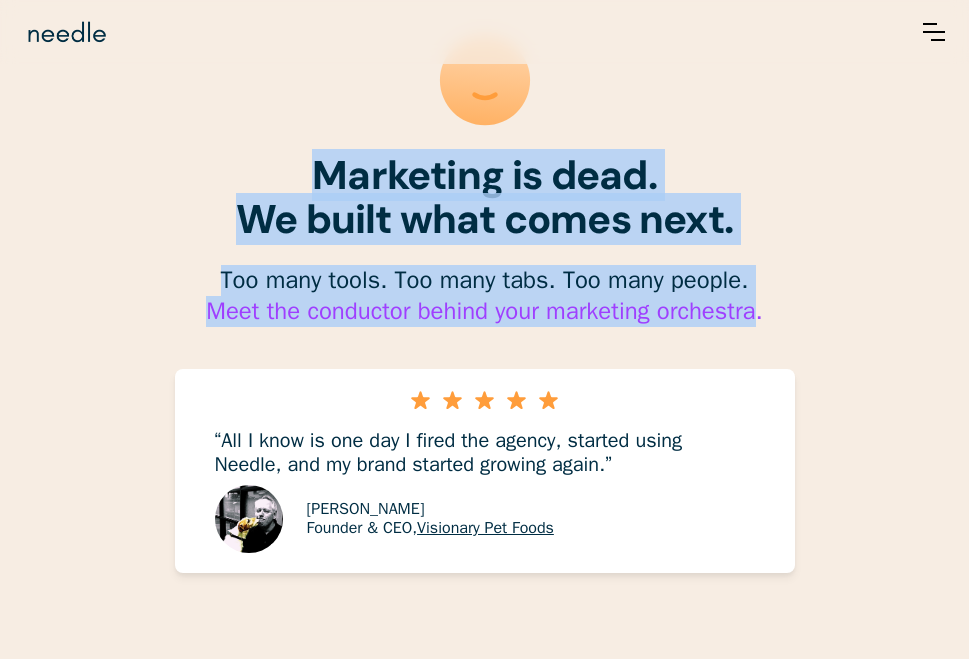drag, startPoint x: 771, startPoint y: 314, endPoint x: 417, endPoint y: 151, distance: 389.72427 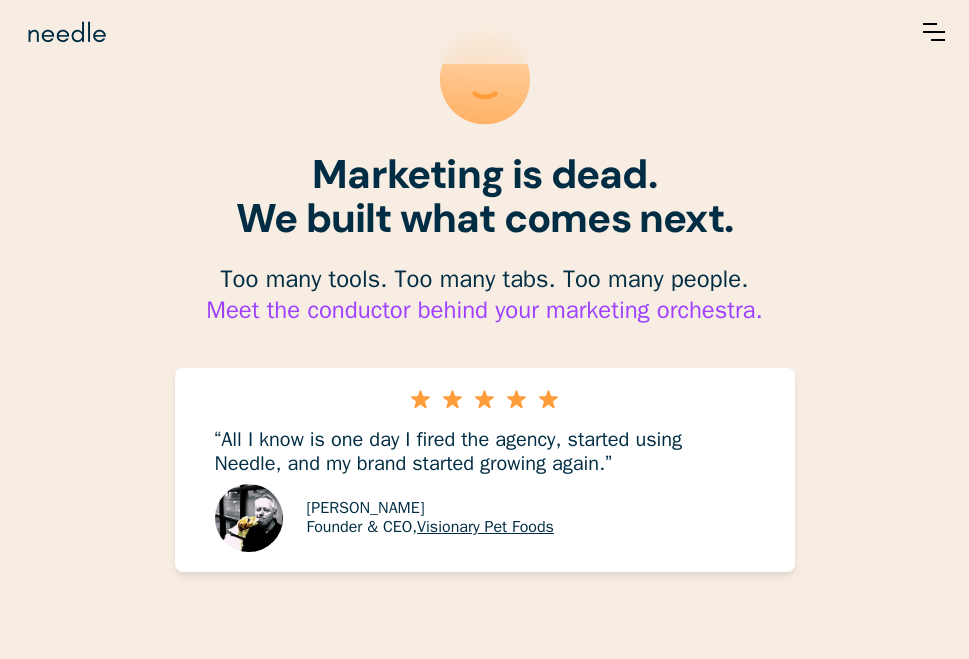 click on "‍ Too many tools. Too many tabs. Too many people. ‍ Meet the conductor behind your marketing orchestra." at bounding box center (484, 295) 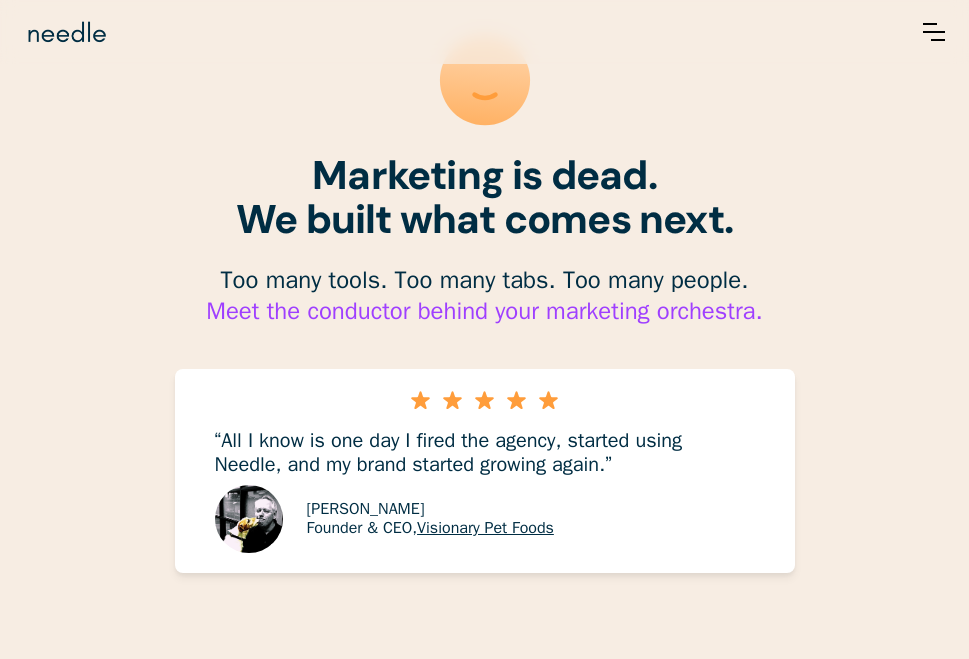 scroll, scrollTop: 149, scrollLeft: 0, axis: vertical 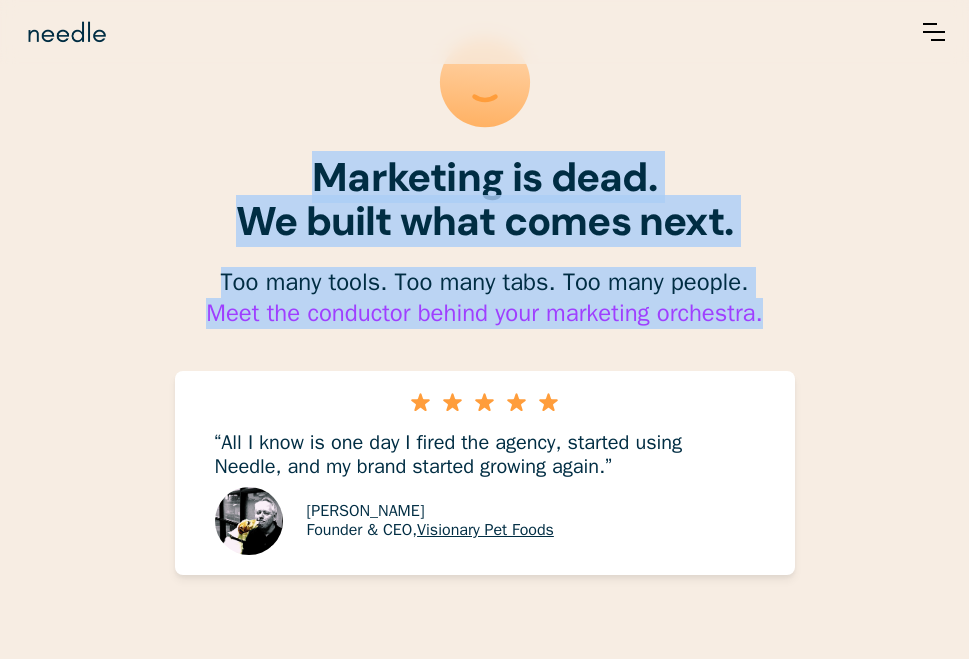 drag, startPoint x: 830, startPoint y: 323, endPoint x: 332, endPoint y: 124, distance: 536.28815 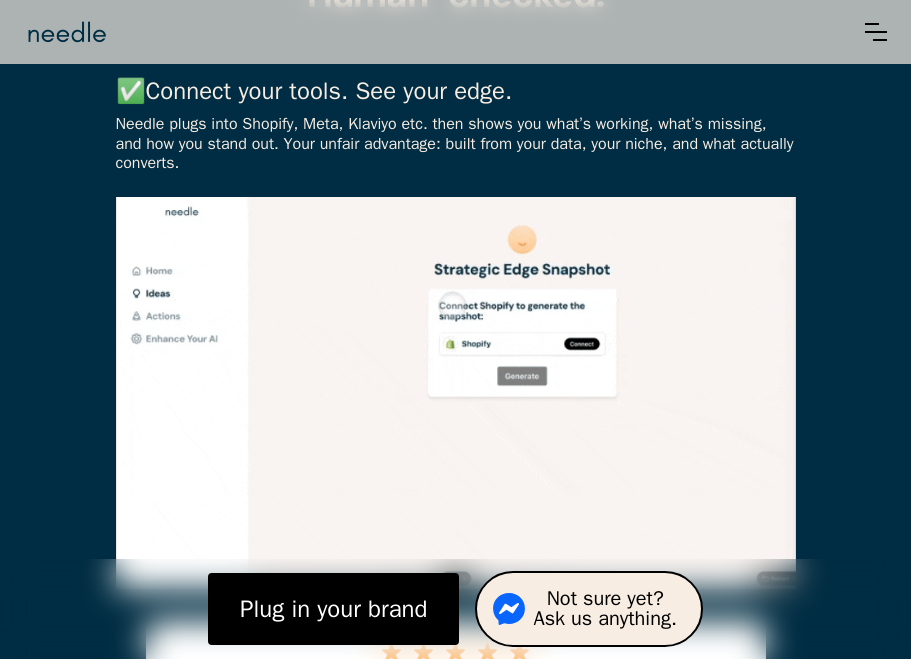 scroll, scrollTop: 2411, scrollLeft: 0, axis: vertical 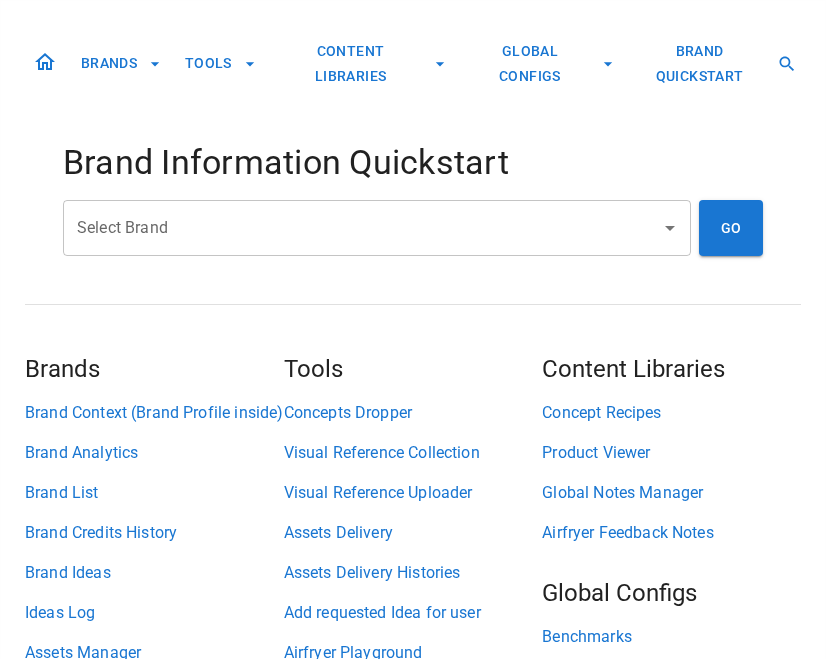 click on "Select Brand" at bounding box center [362, 228] 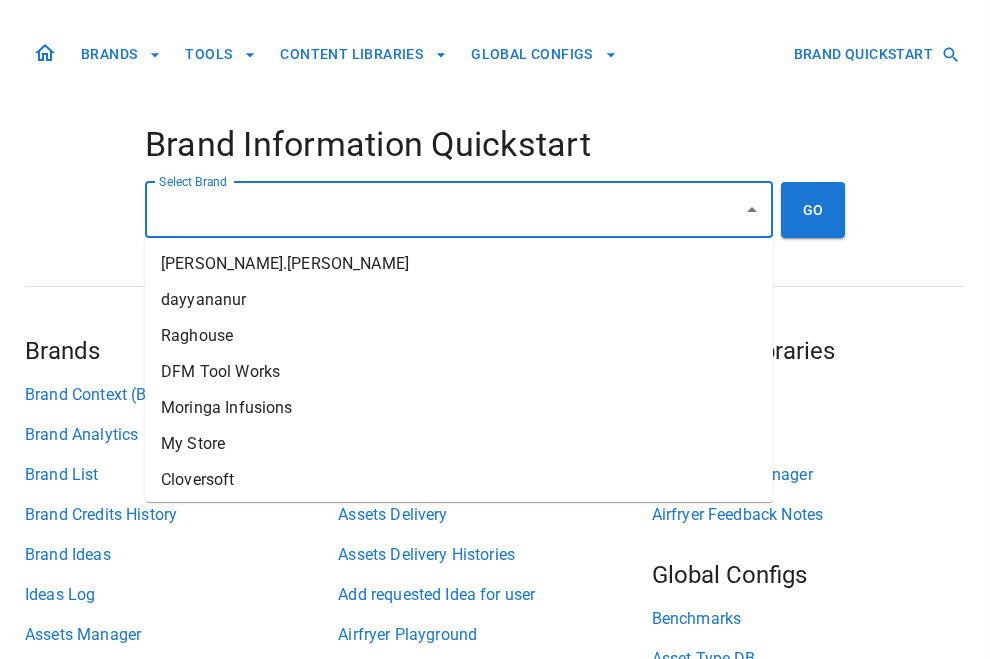 click on "Select Brand" at bounding box center (444, 210) 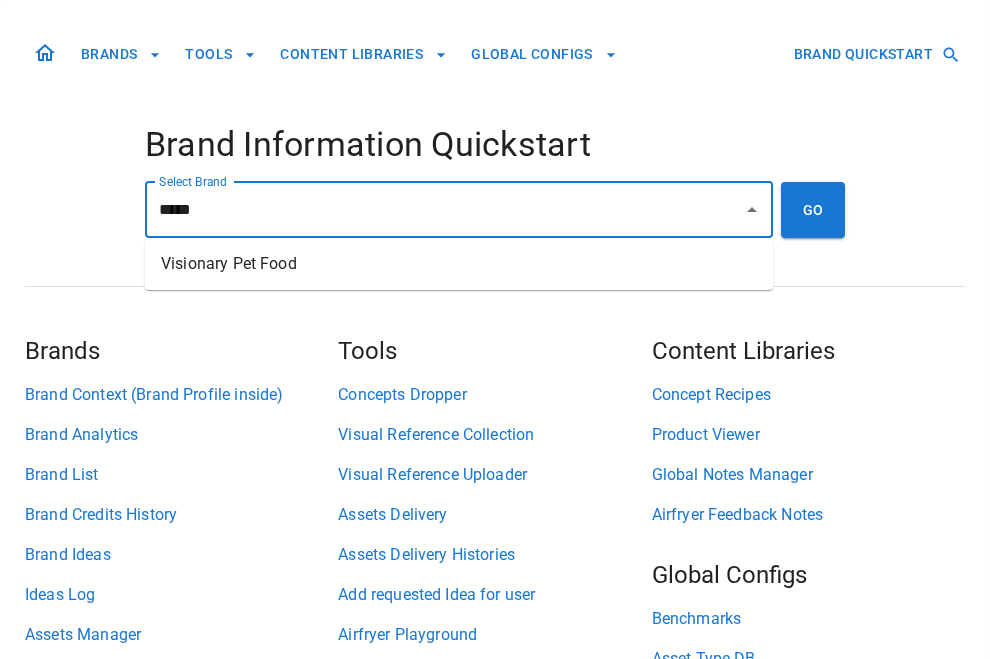 drag, startPoint x: 503, startPoint y: 269, endPoint x: 688, endPoint y: 231, distance: 188.86238 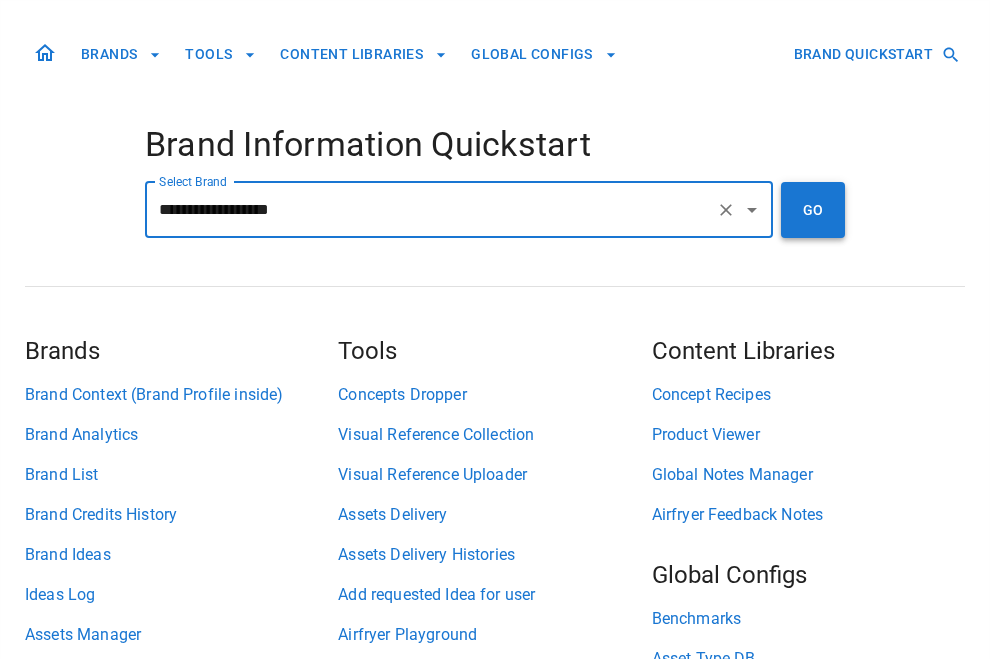 type on "**********" 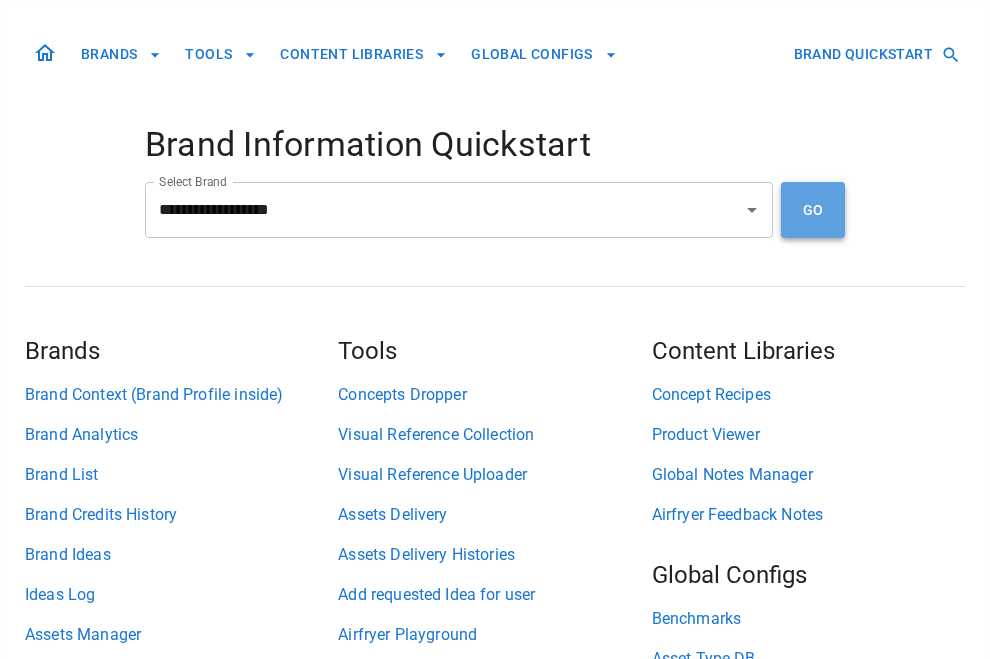 click on "GO" at bounding box center (813, 210) 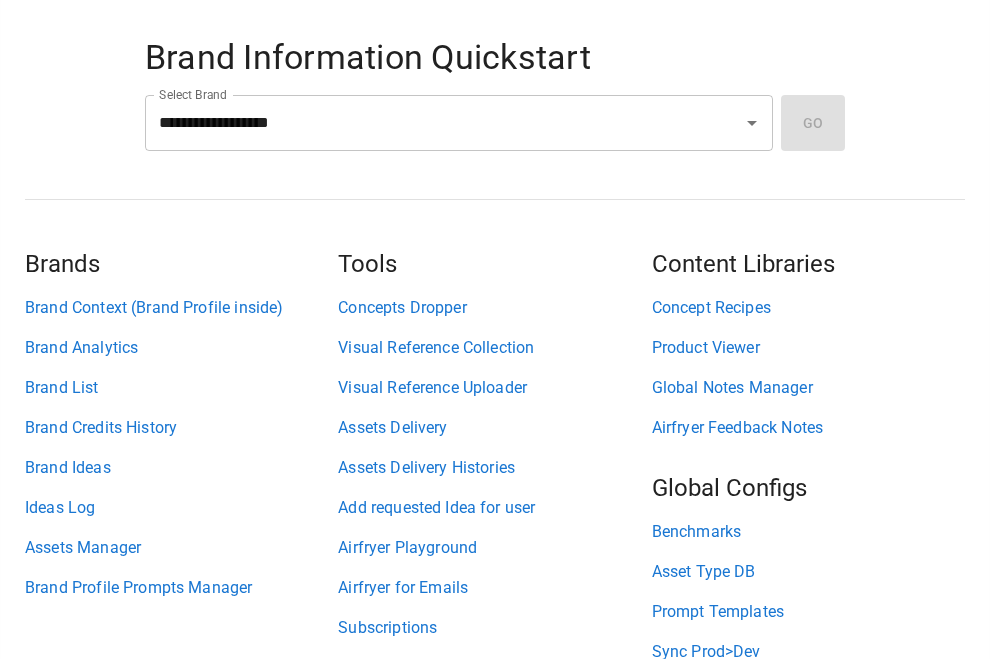 scroll, scrollTop: 77, scrollLeft: 0, axis: vertical 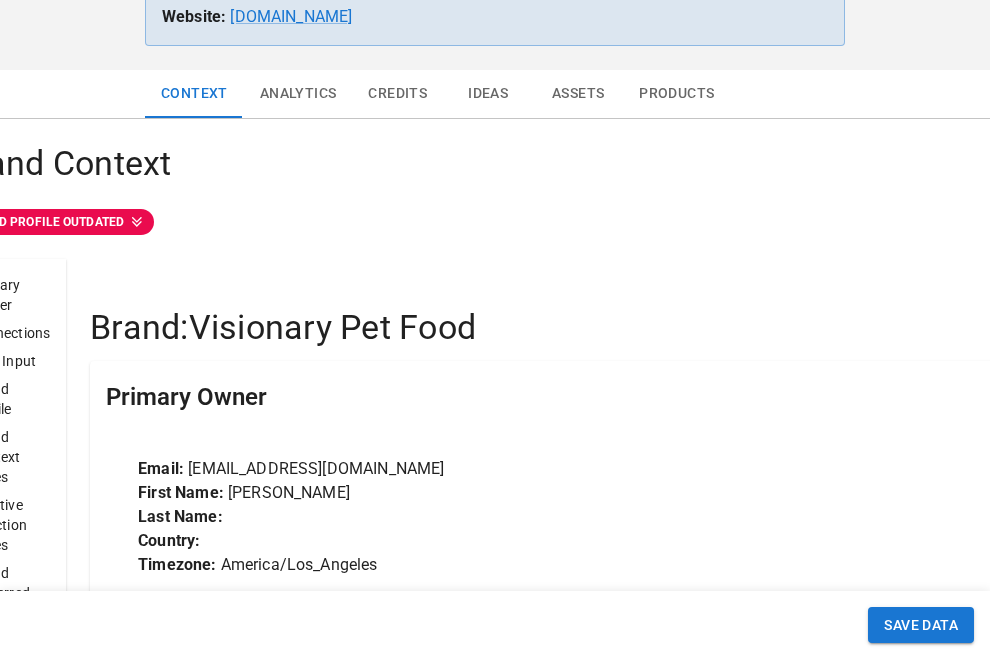 click on "Assets" at bounding box center [578, 94] 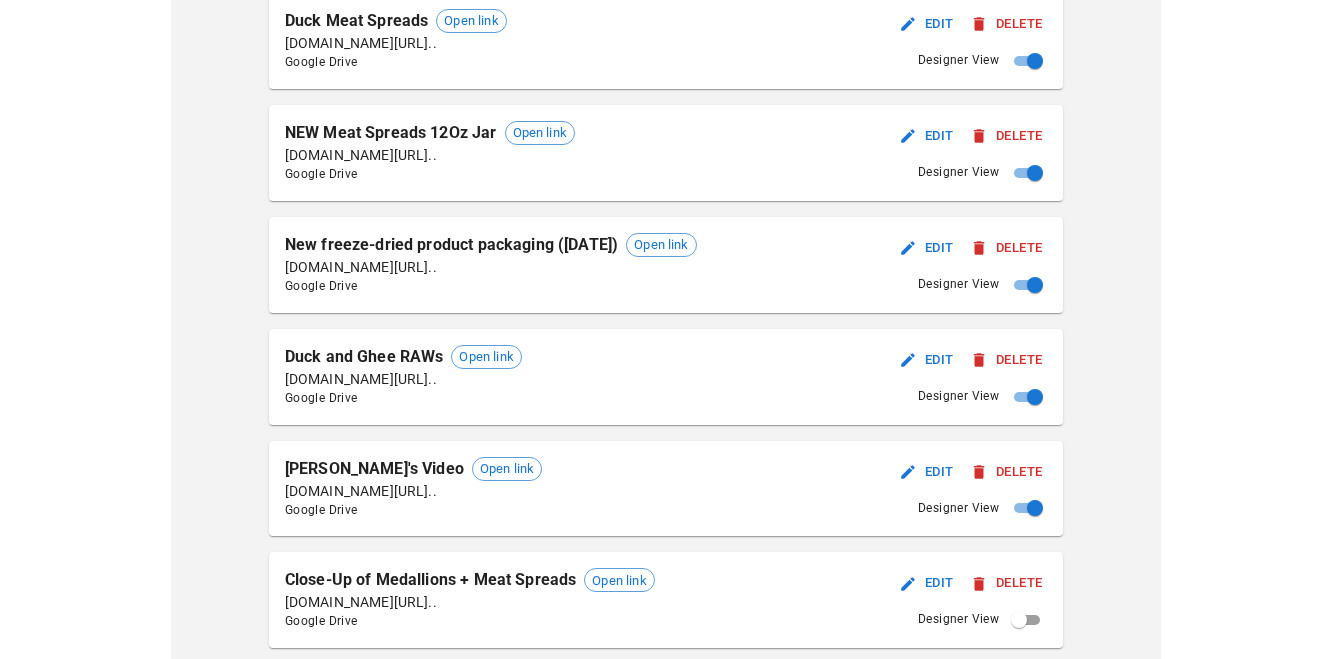 scroll, scrollTop: 1543, scrollLeft: 0, axis: vertical 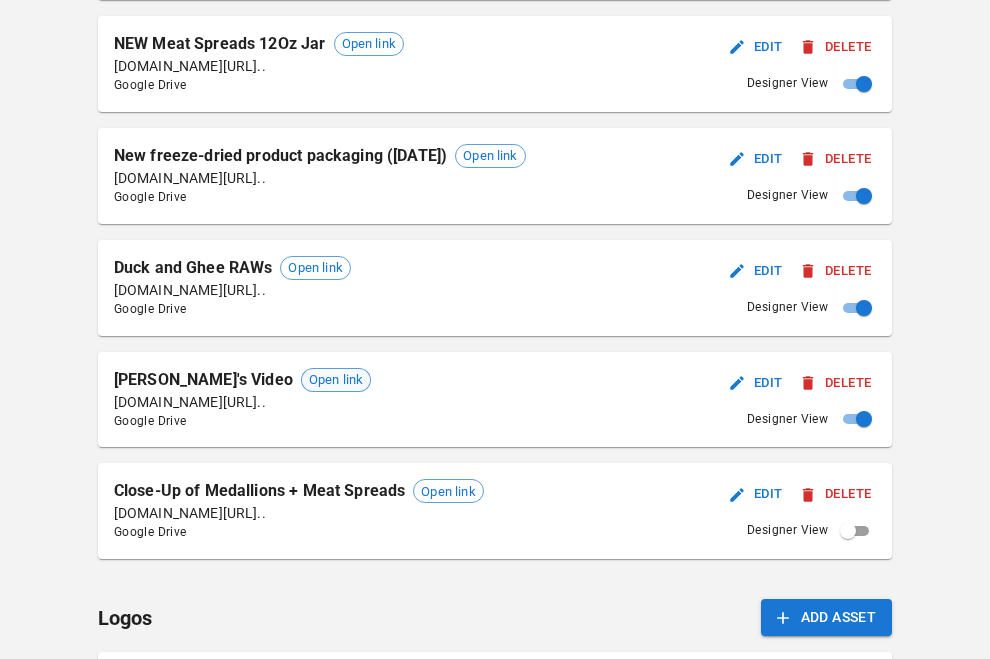 click on "Open link" at bounding box center [336, 380] 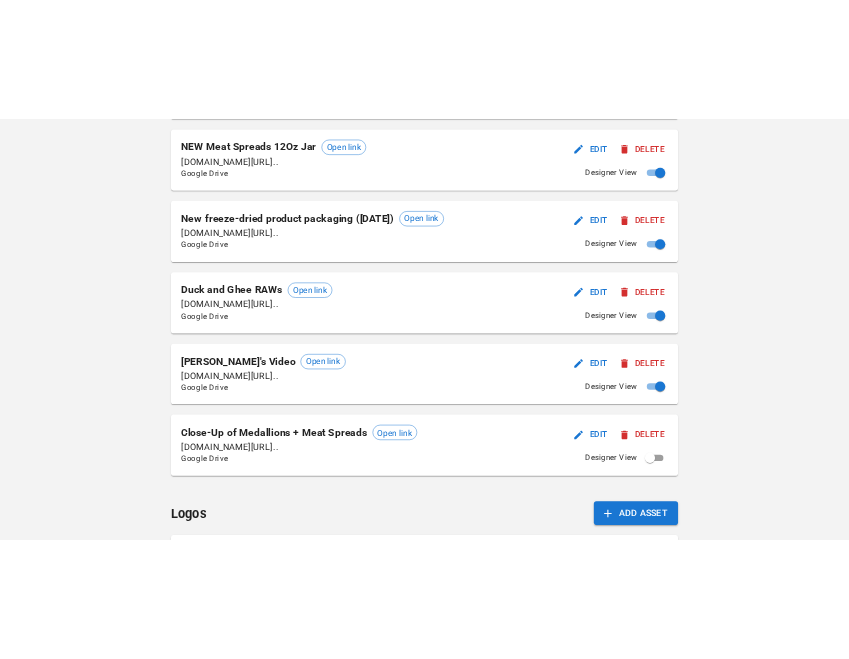 scroll, scrollTop: 1567, scrollLeft: 0, axis: vertical 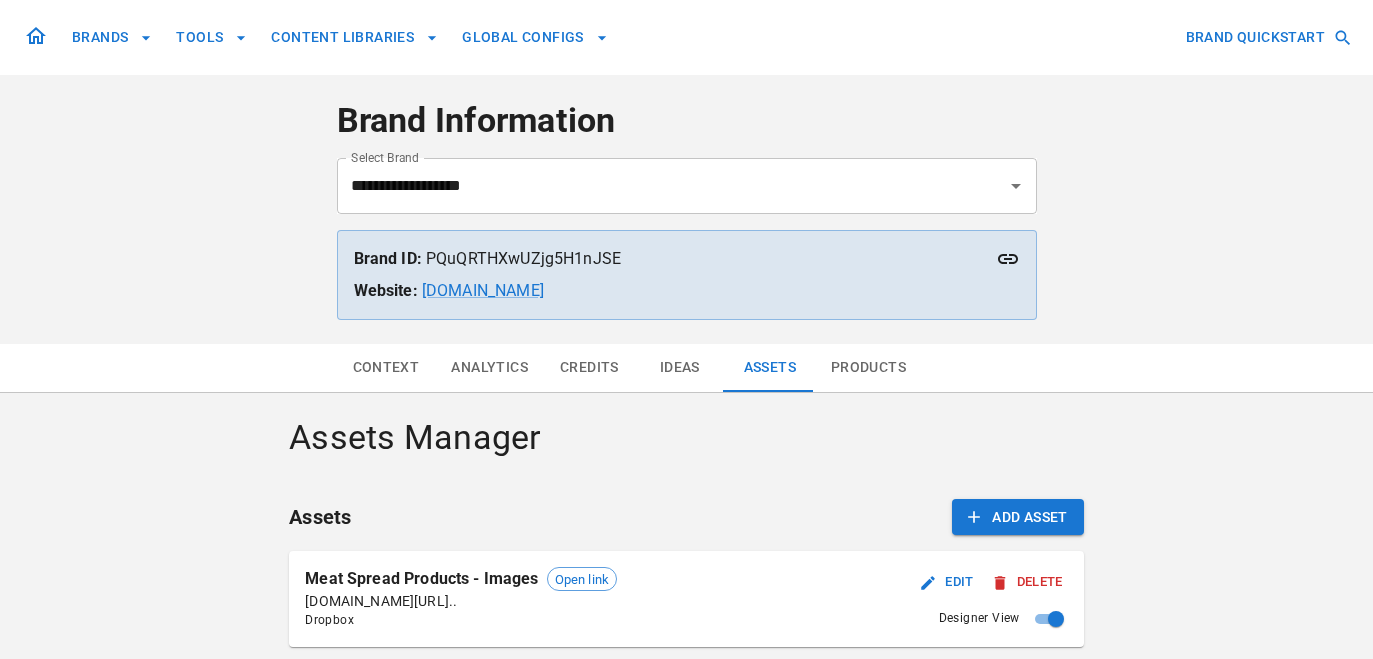 click on "Context" at bounding box center [386, 368] 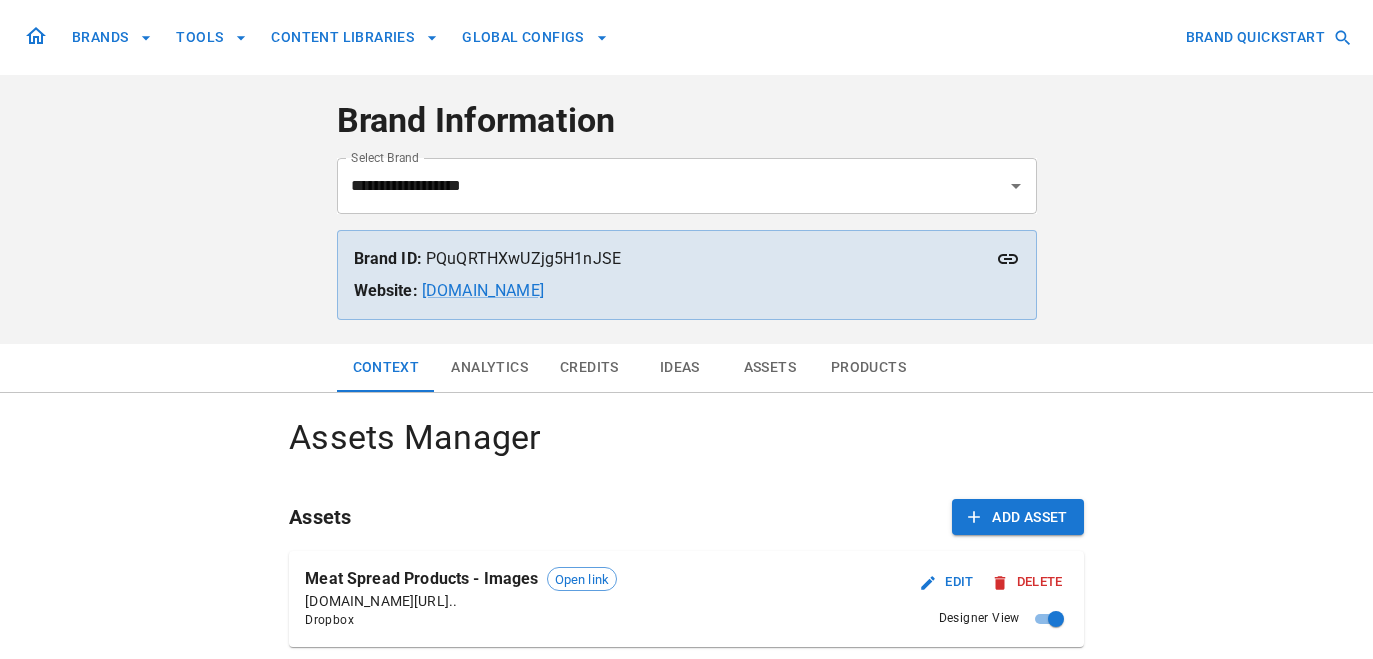 click on "Analytics" at bounding box center (489, 368) 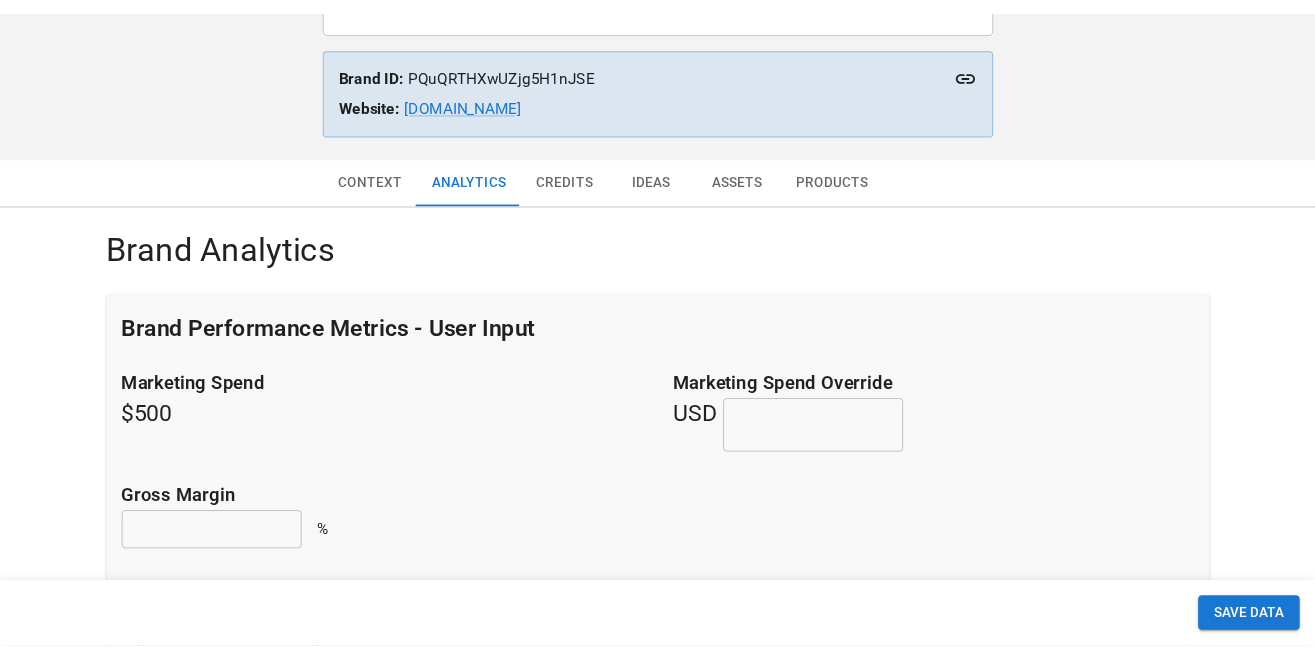 scroll, scrollTop: 0, scrollLeft: 0, axis: both 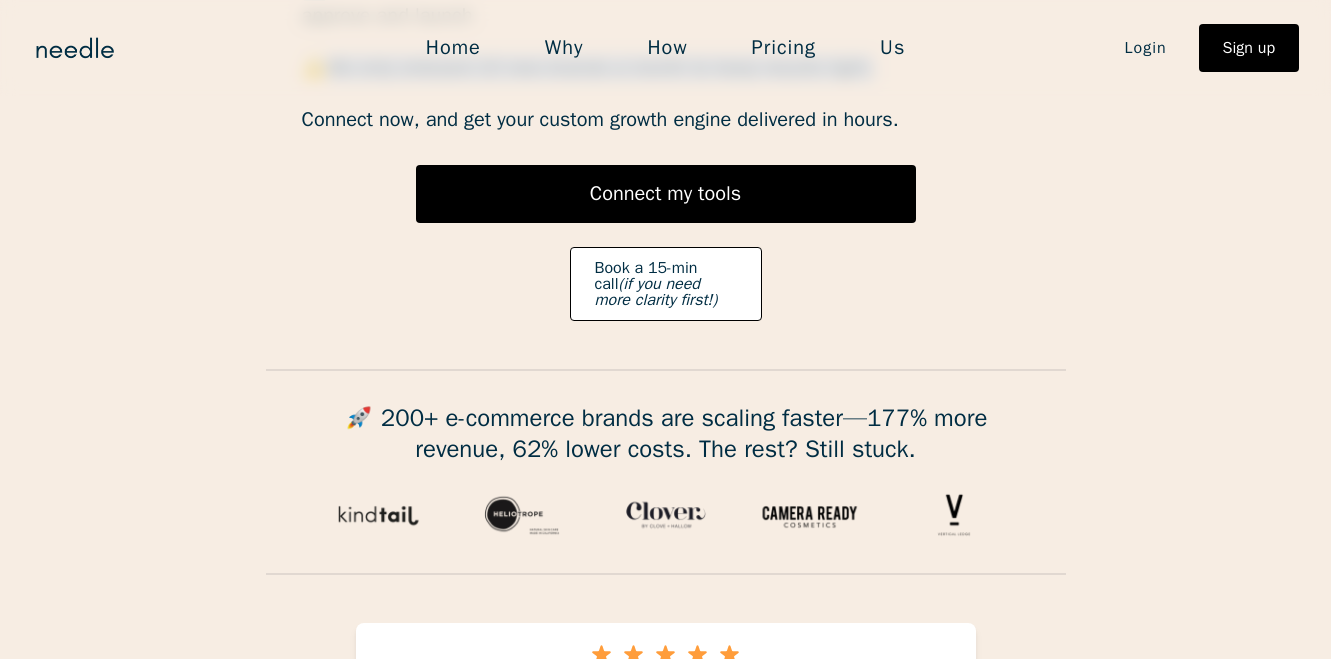 drag, startPoint x: 908, startPoint y: 159, endPoint x: 331, endPoint y: 165, distance: 577.0312 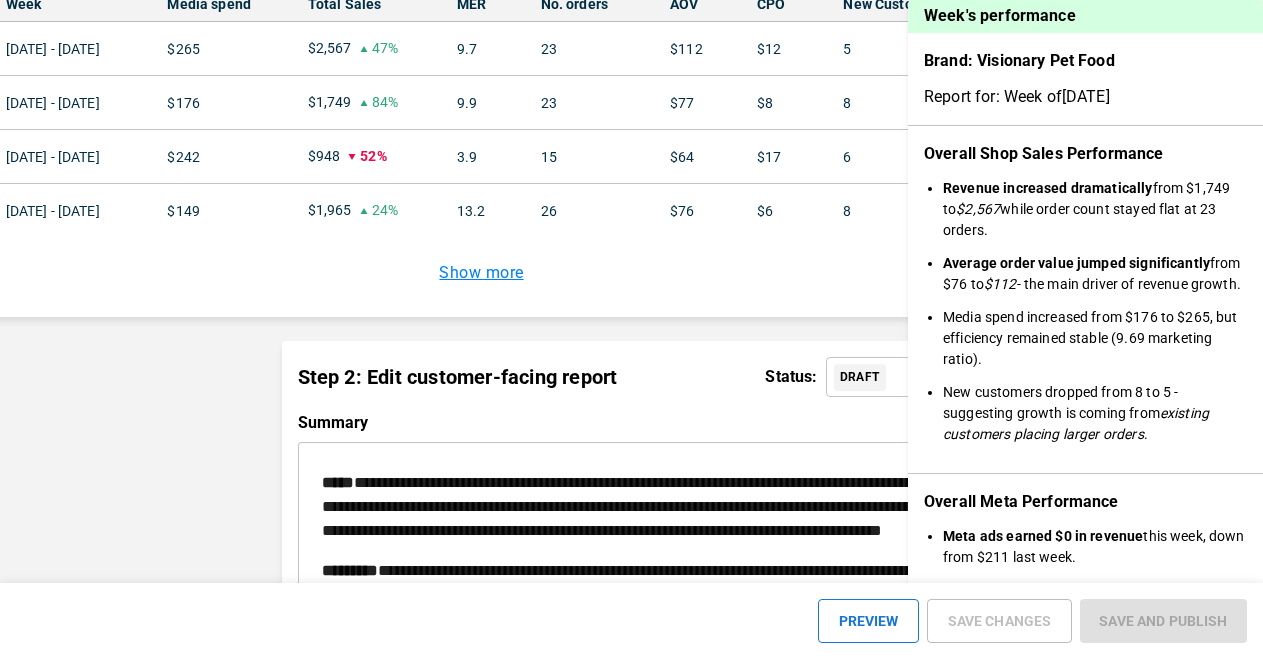 scroll, scrollTop: 2200, scrollLeft: 0, axis: vertical 